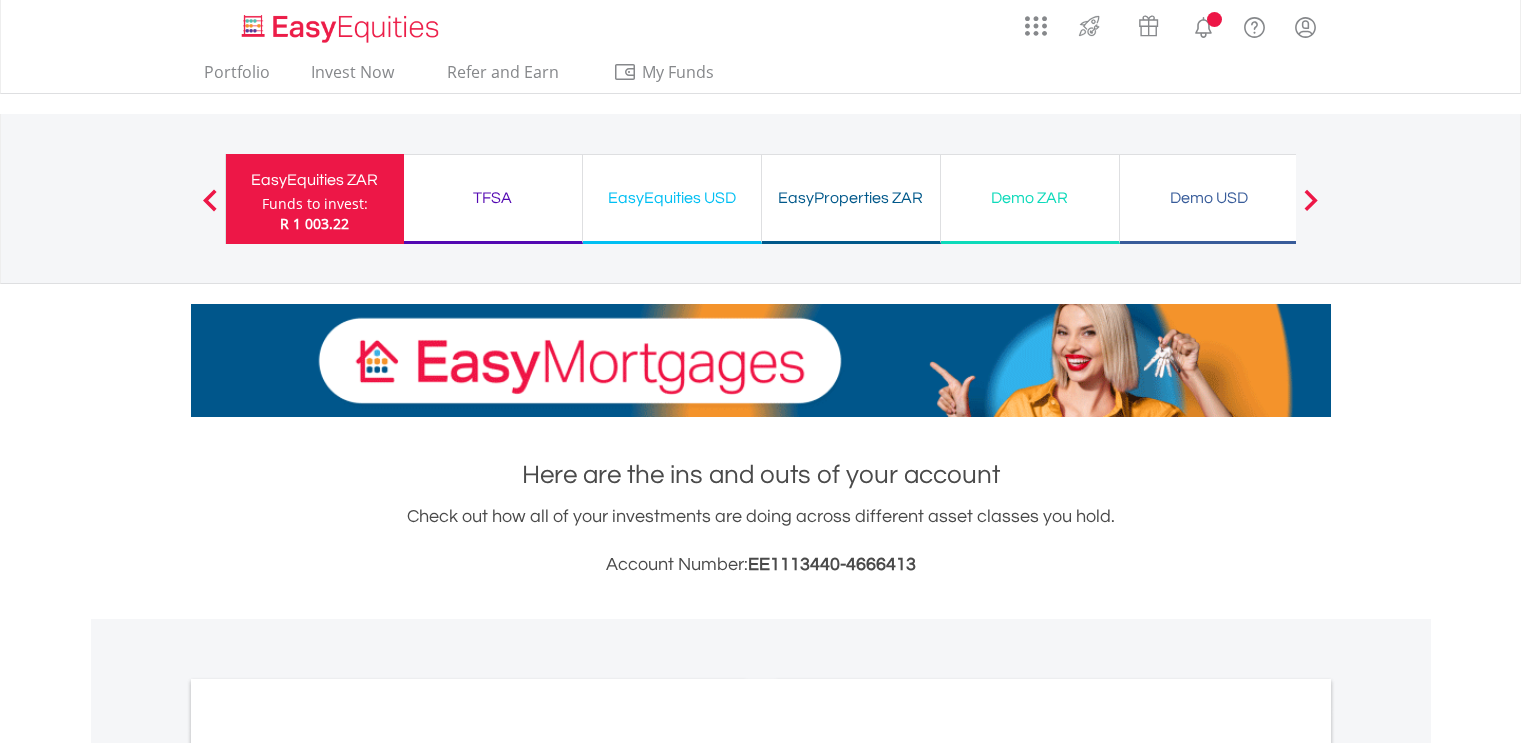scroll, scrollTop: 0, scrollLeft: 0, axis: both 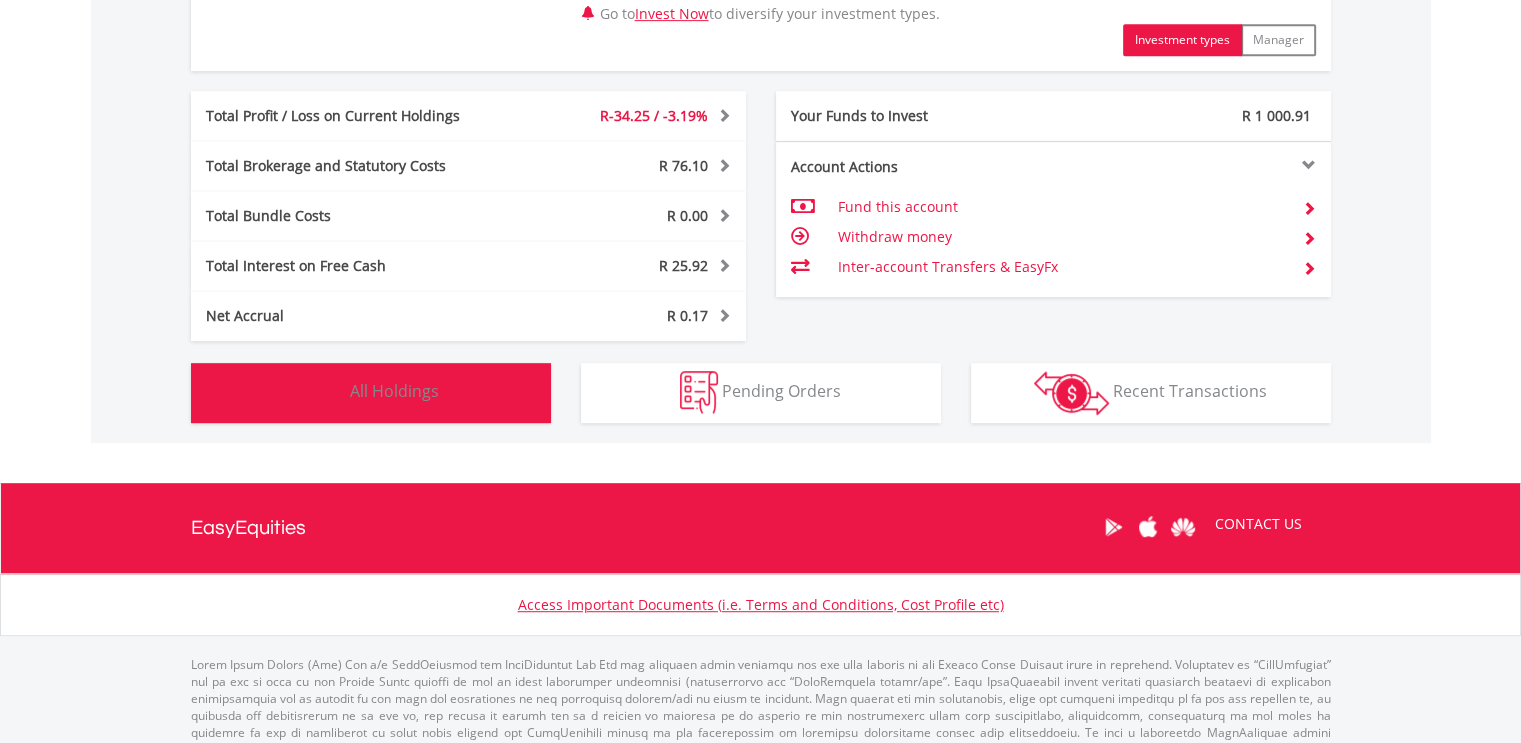 click on "All Holdings" at bounding box center [394, 391] 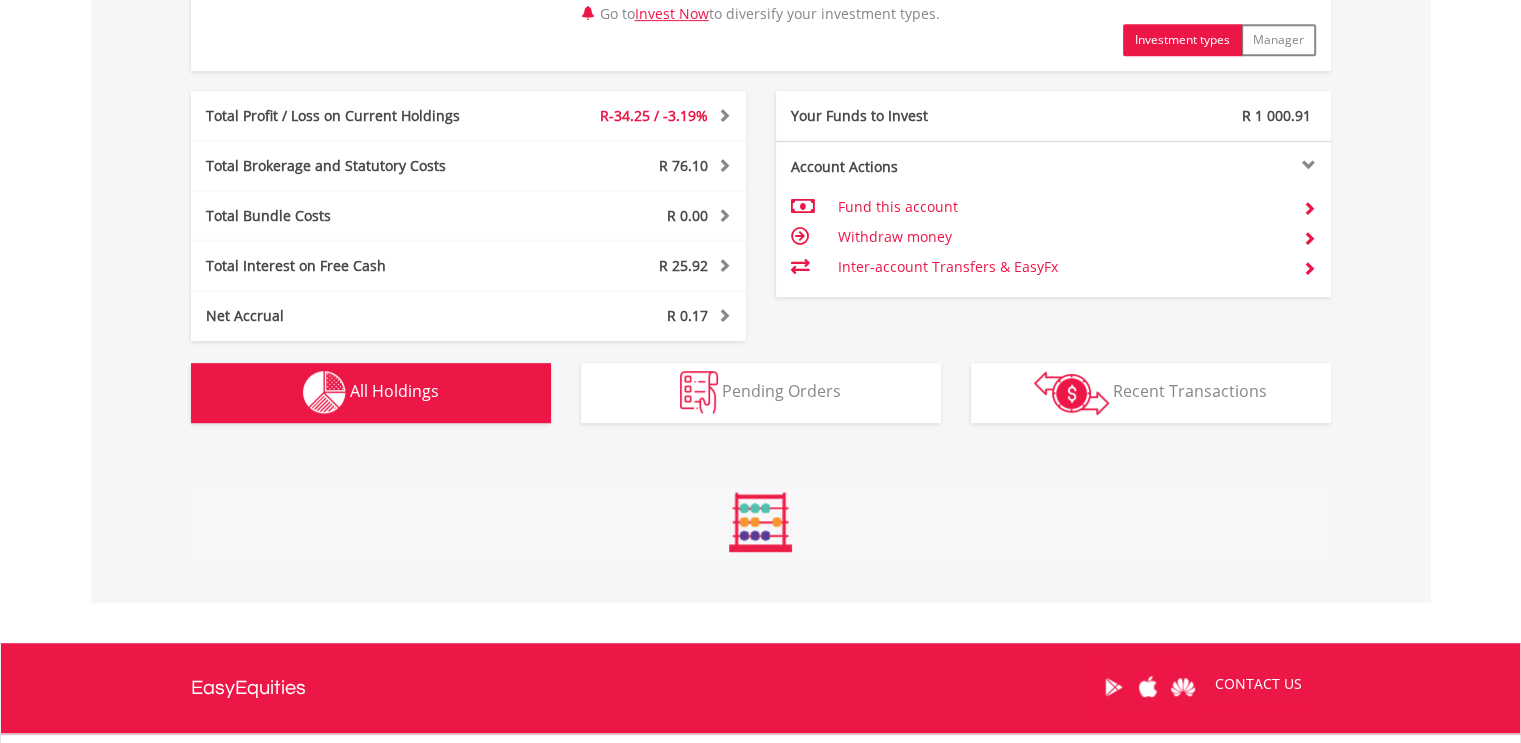 scroll, scrollTop: 1308, scrollLeft: 0, axis: vertical 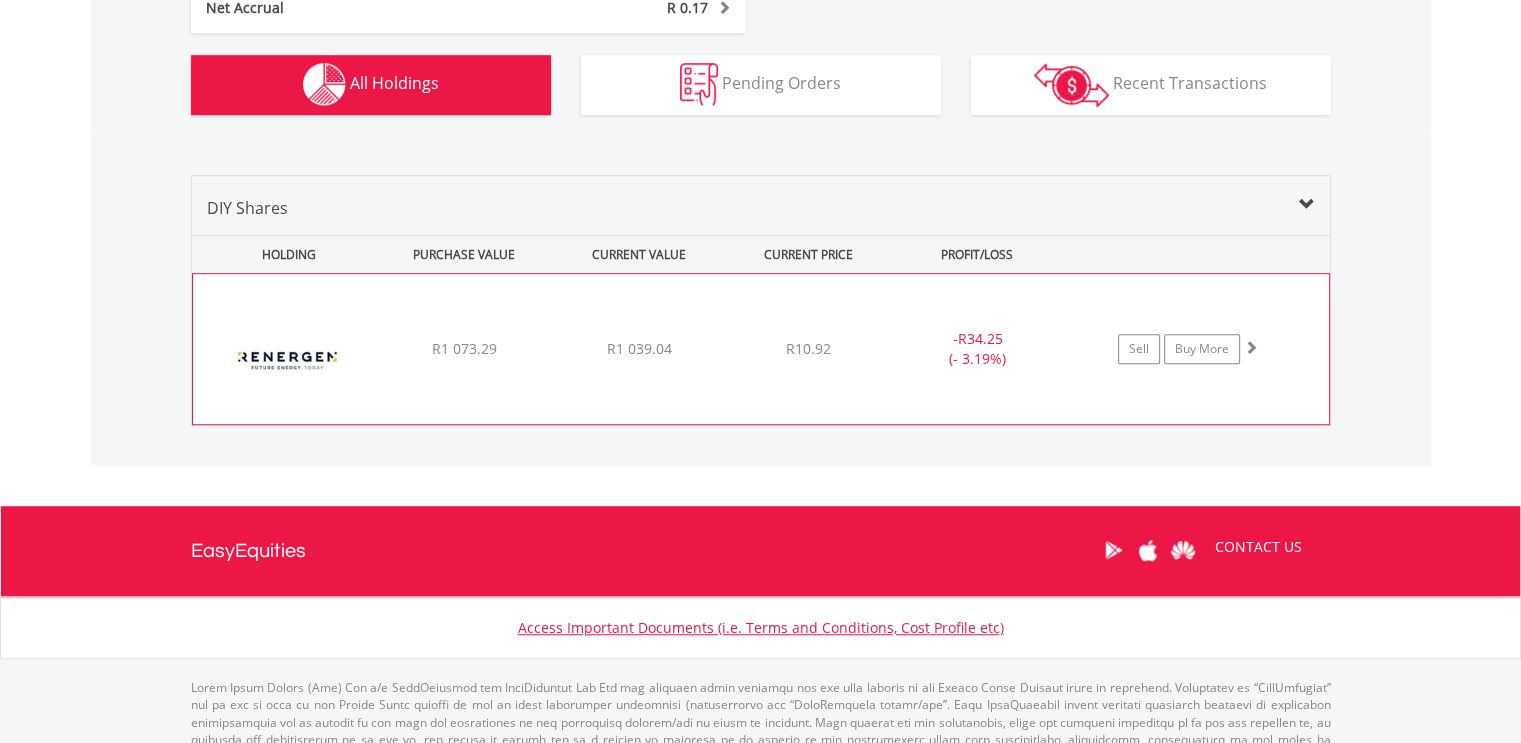 click on "﻿
Renergen Limited
R1 073.29
R1 039.04
R10.92
-  R34.25 (- 3.19%)
Sell
Buy More" at bounding box center (761, 349) 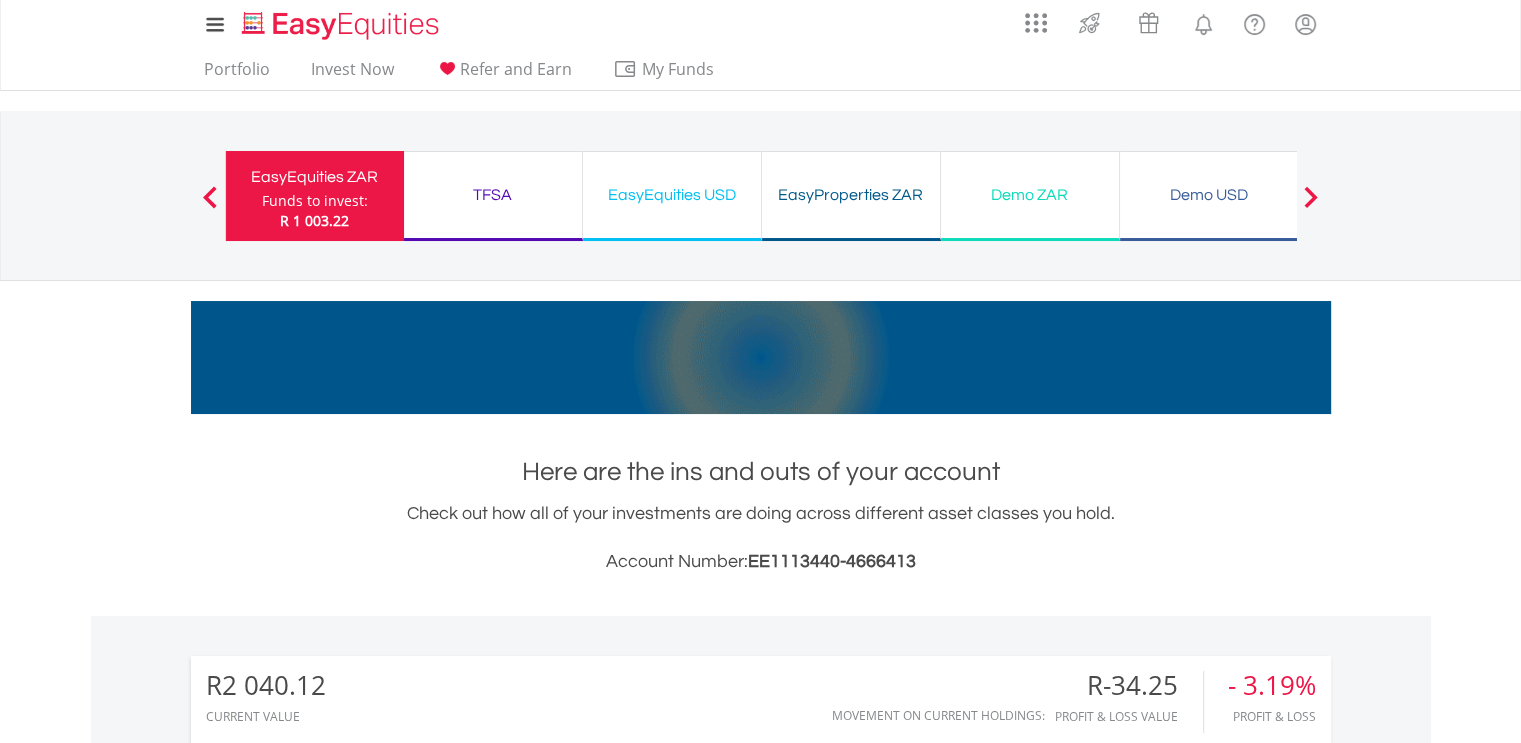 scroll, scrollTop: 0, scrollLeft: 0, axis: both 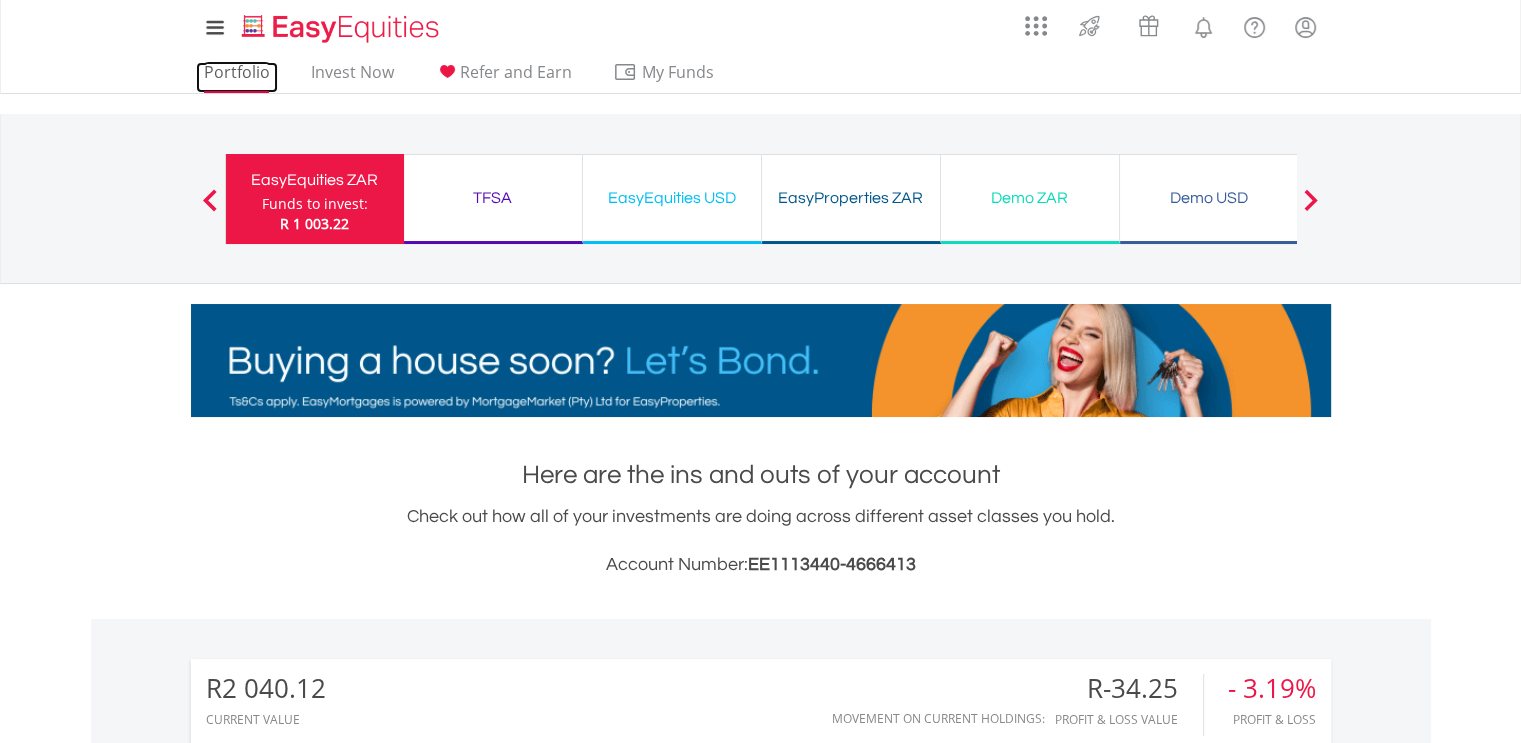 click on "Portfolio" at bounding box center (237, 77) 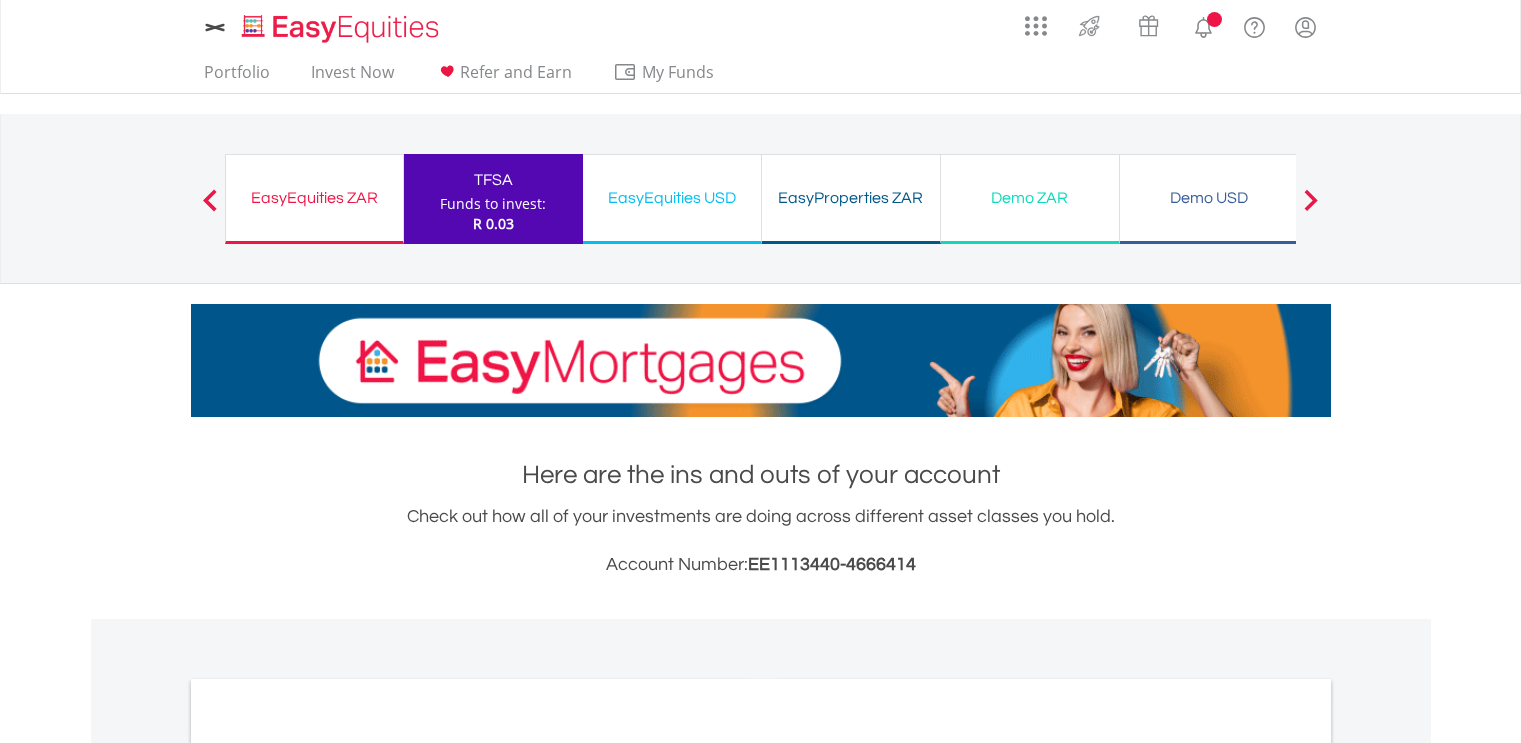 scroll, scrollTop: 0, scrollLeft: 0, axis: both 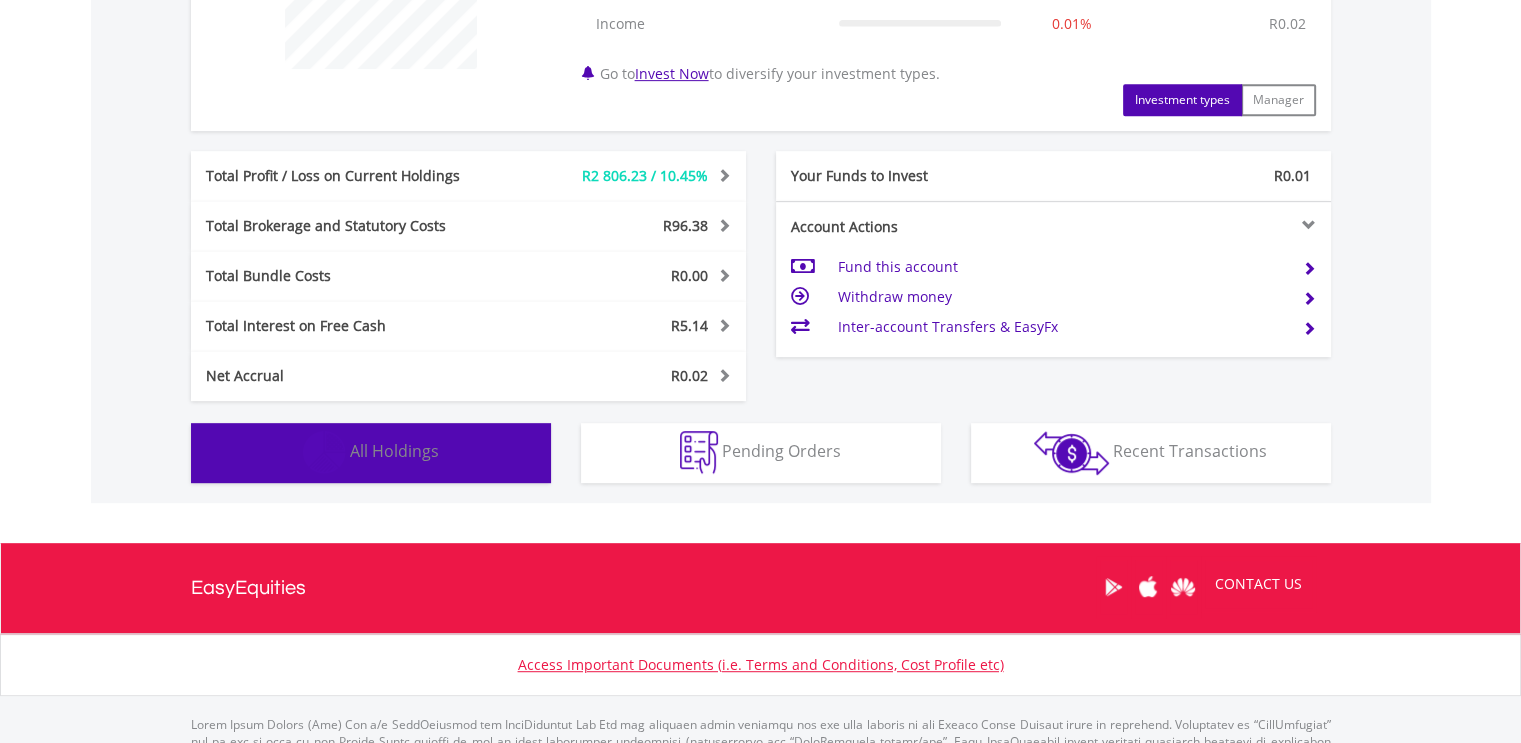 click on "Holdings
All Holdings" at bounding box center (371, 453) 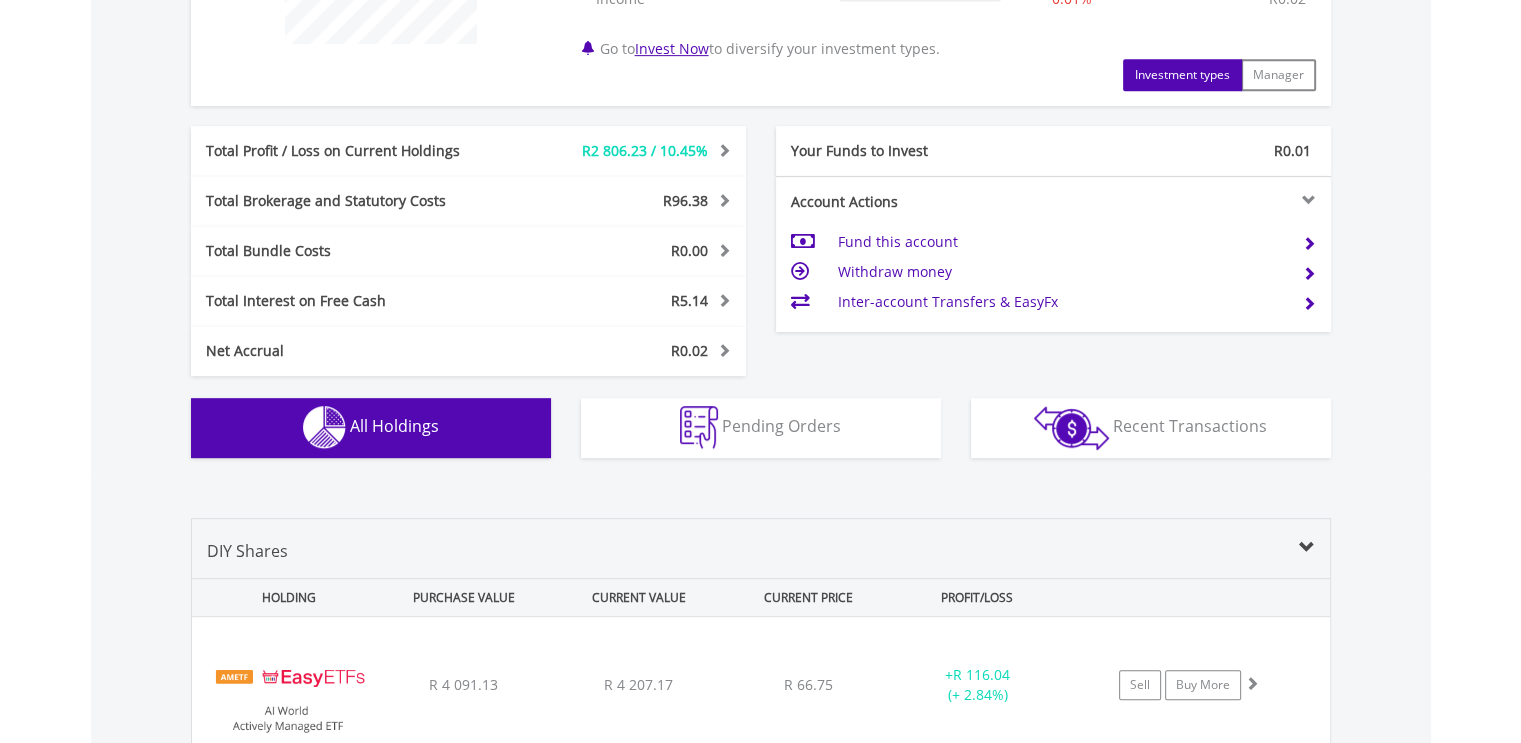 scroll, scrollTop: 1441, scrollLeft: 0, axis: vertical 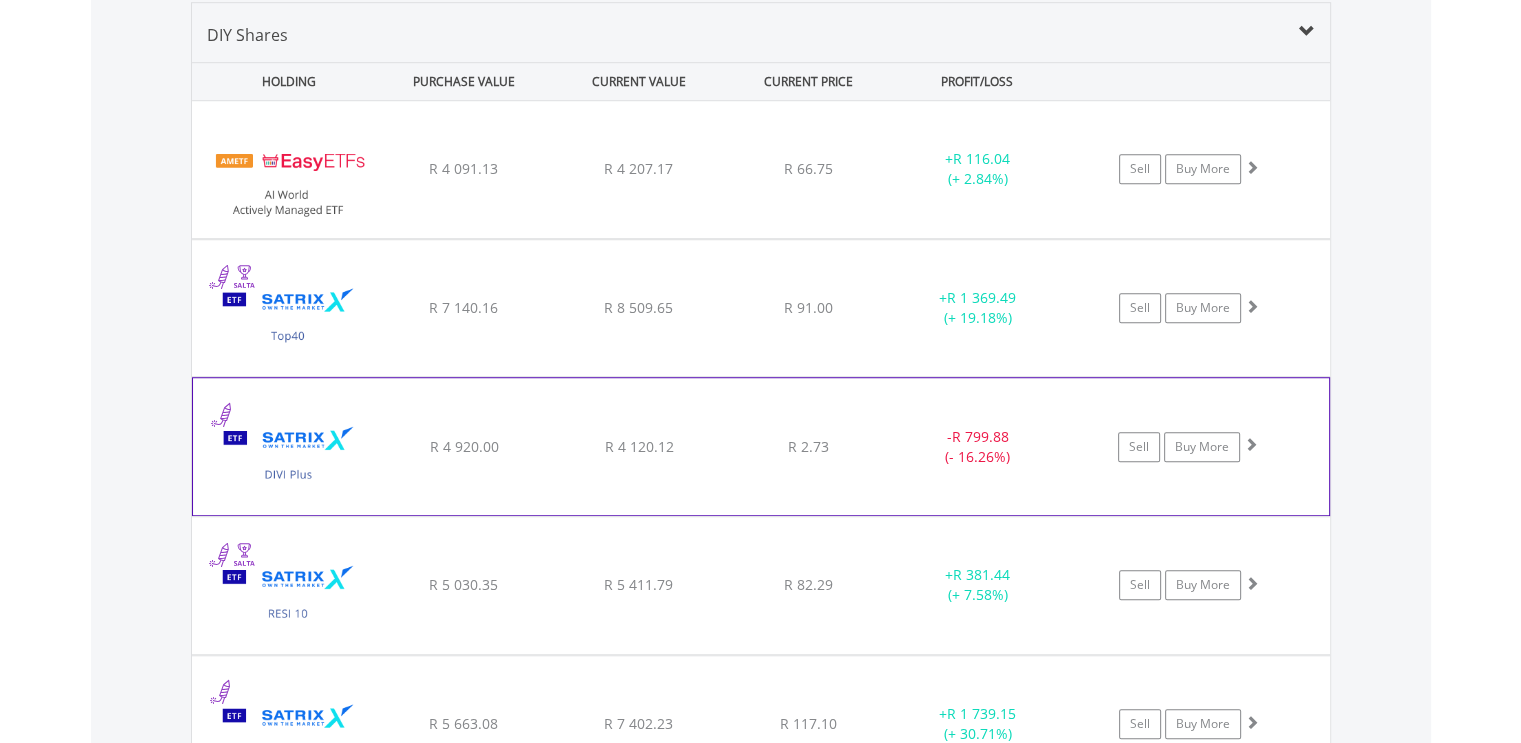 click at bounding box center (289, 456) 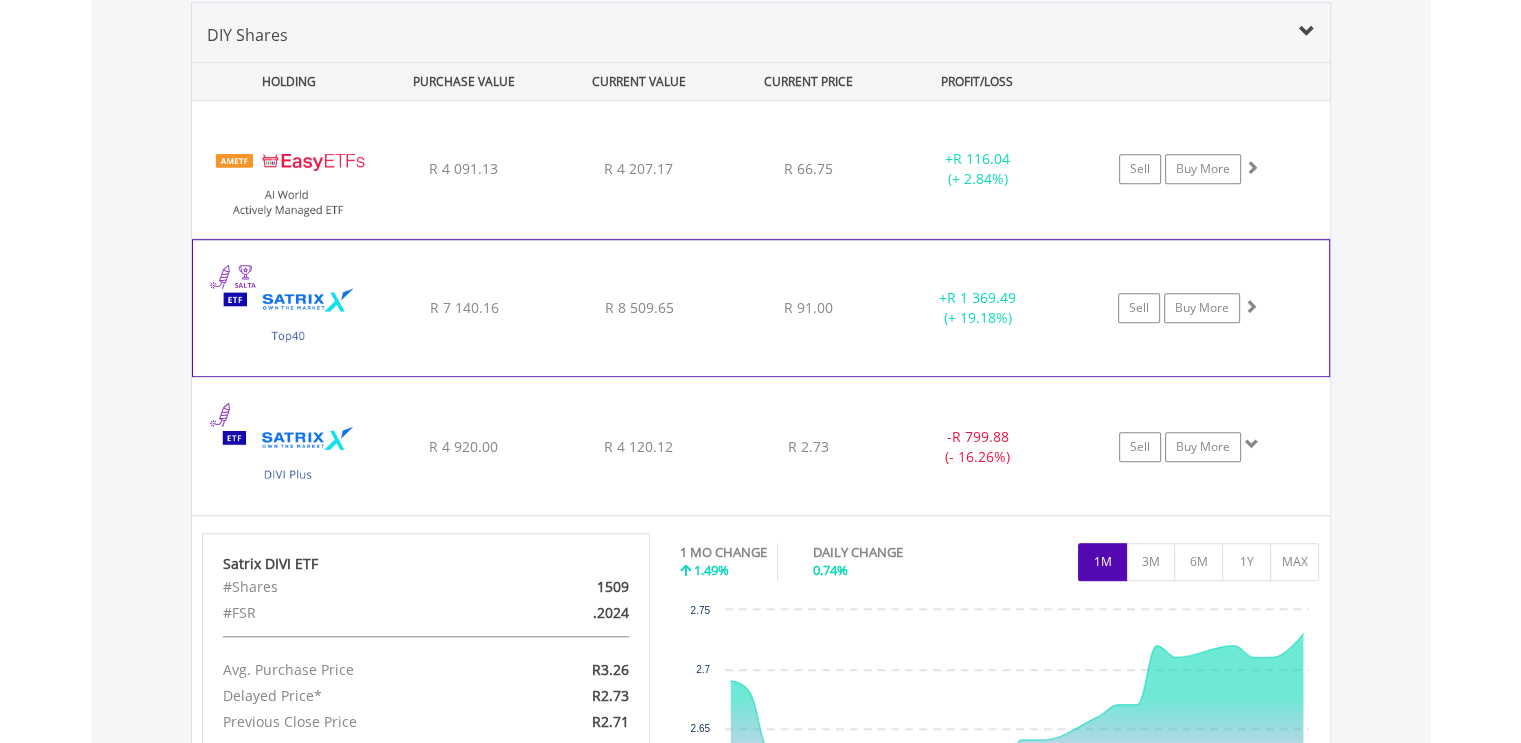 click at bounding box center [289, 318] 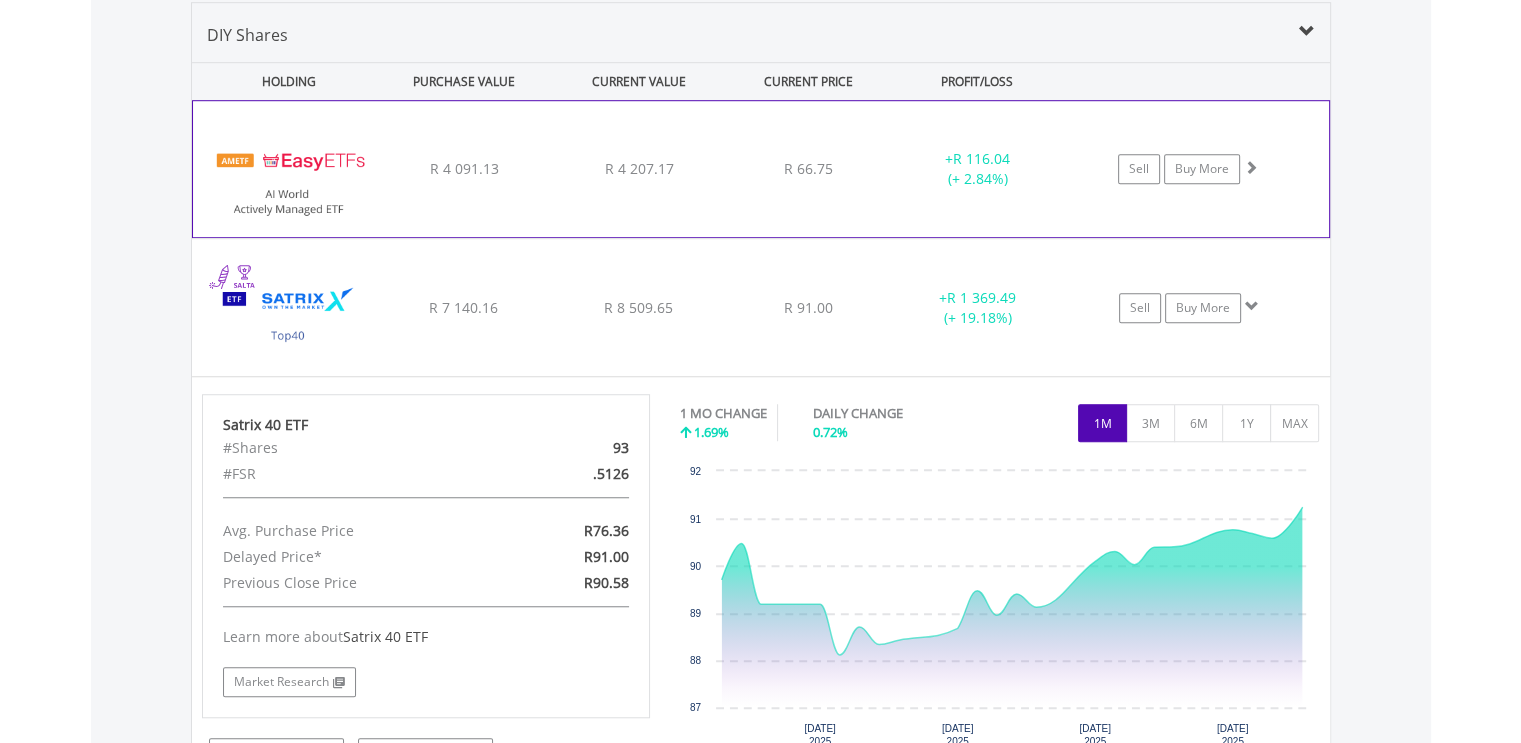 click at bounding box center [289, 179] 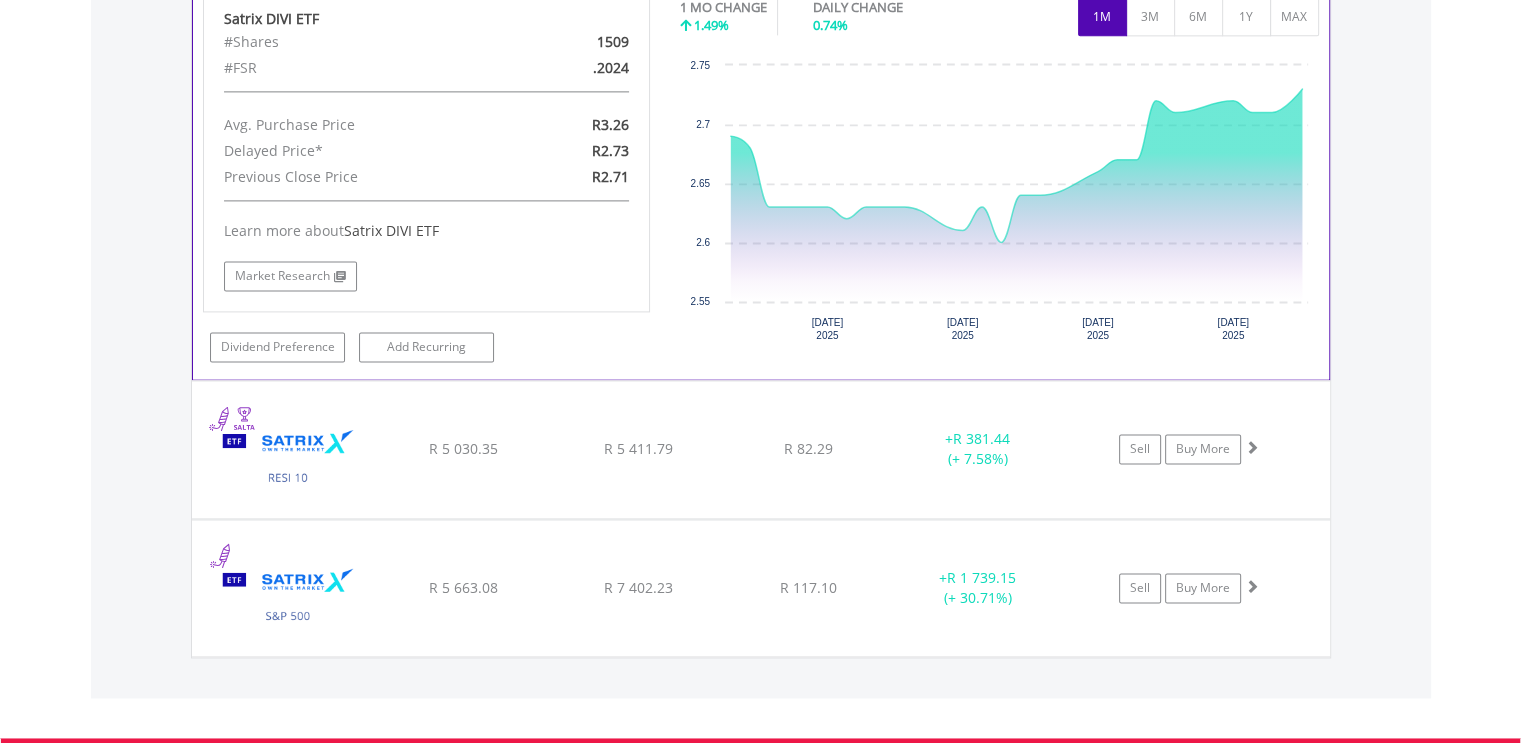 scroll, scrollTop: 2842, scrollLeft: 0, axis: vertical 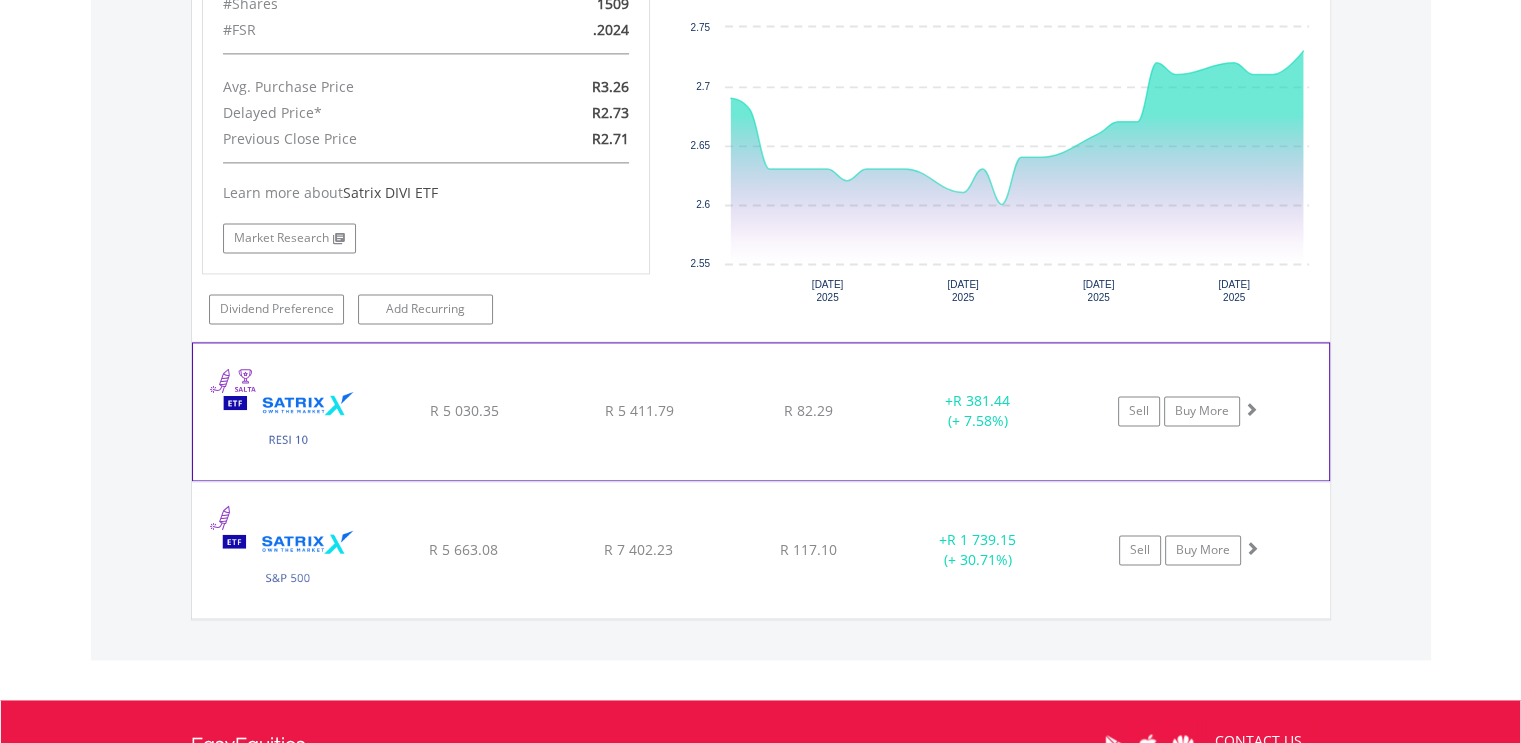 click on "﻿
Satrix RESI ETF
R 5 030.35
R 5 411.79
R 82.29
+  R 381.44 (+ 7.58%)
Sell
Buy More" at bounding box center [761, -1232] 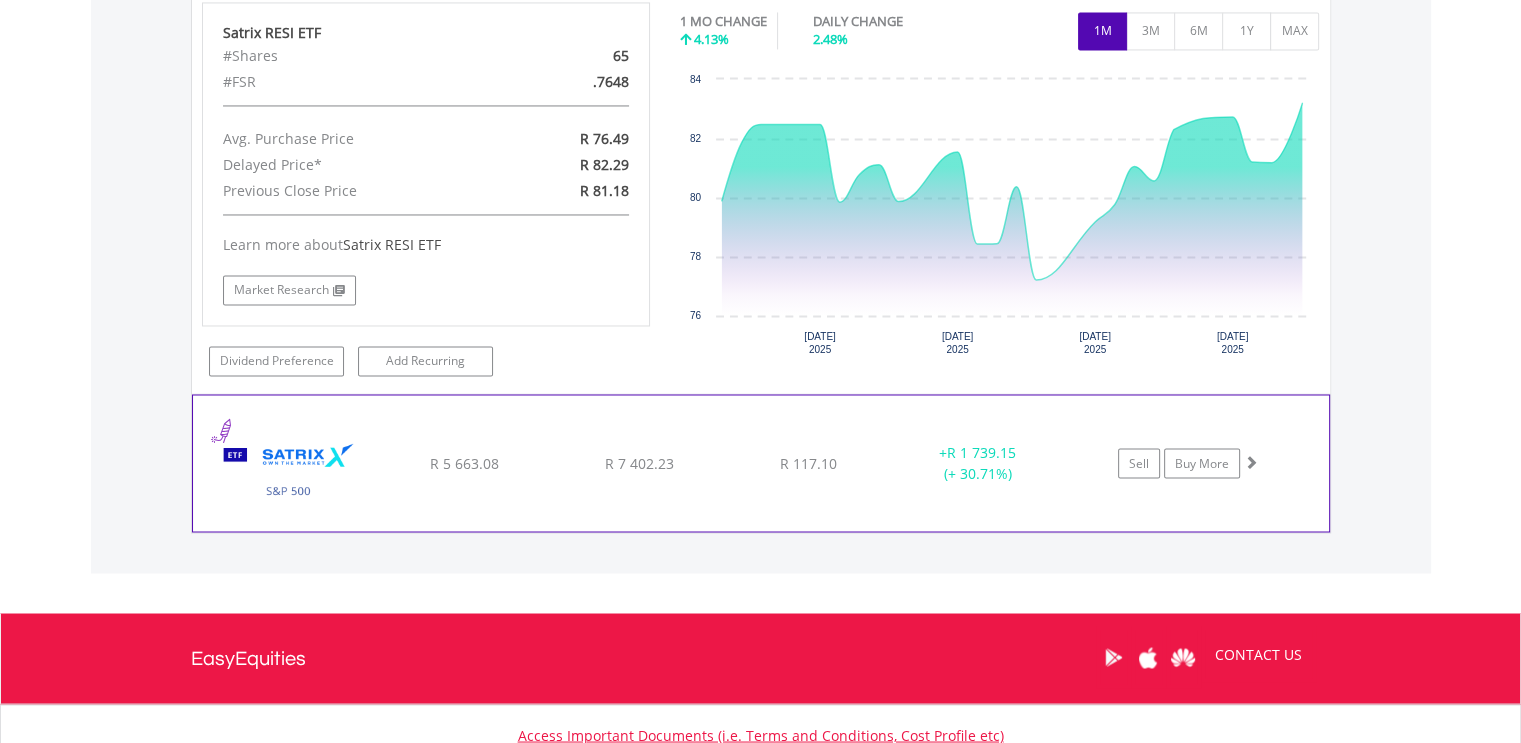 scroll, scrollTop: 3342, scrollLeft: 0, axis: vertical 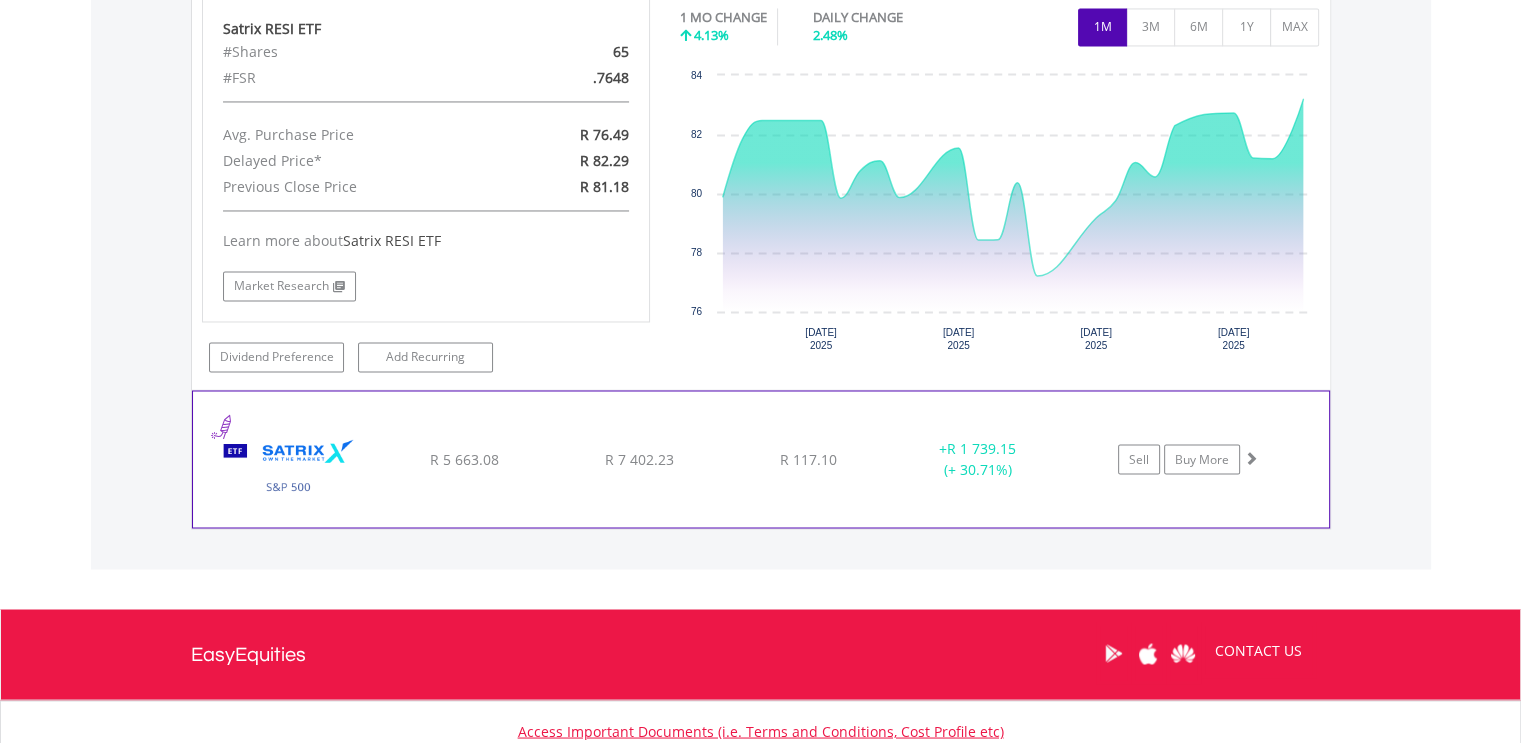 click on "﻿
Satrix S&P 500 ETF
R 5 663.08
R 7 402.23
R 117.10
+  R 1 739.15 (+ 30.71%)
Sell
Buy More" at bounding box center [761, -1732] 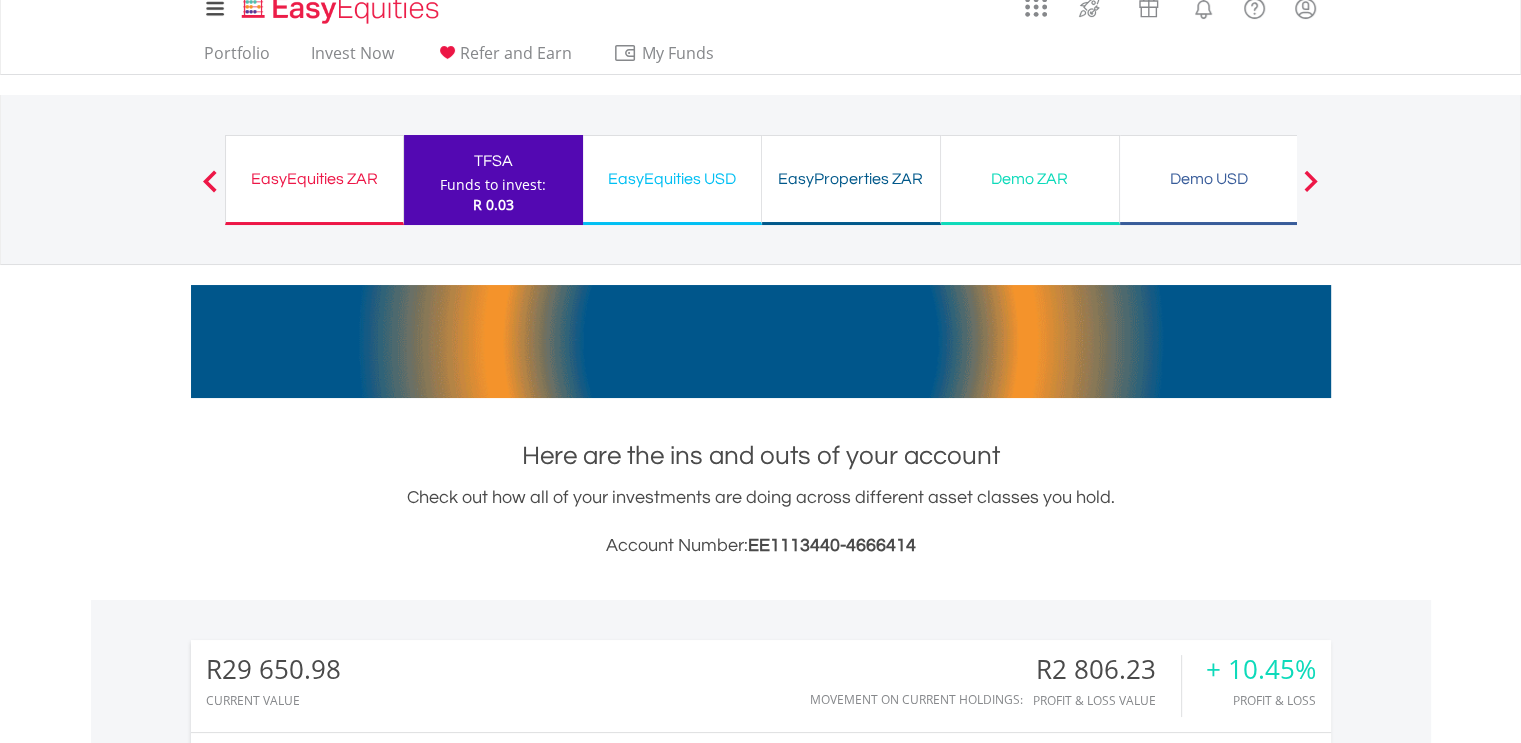 scroll, scrollTop: 0, scrollLeft: 0, axis: both 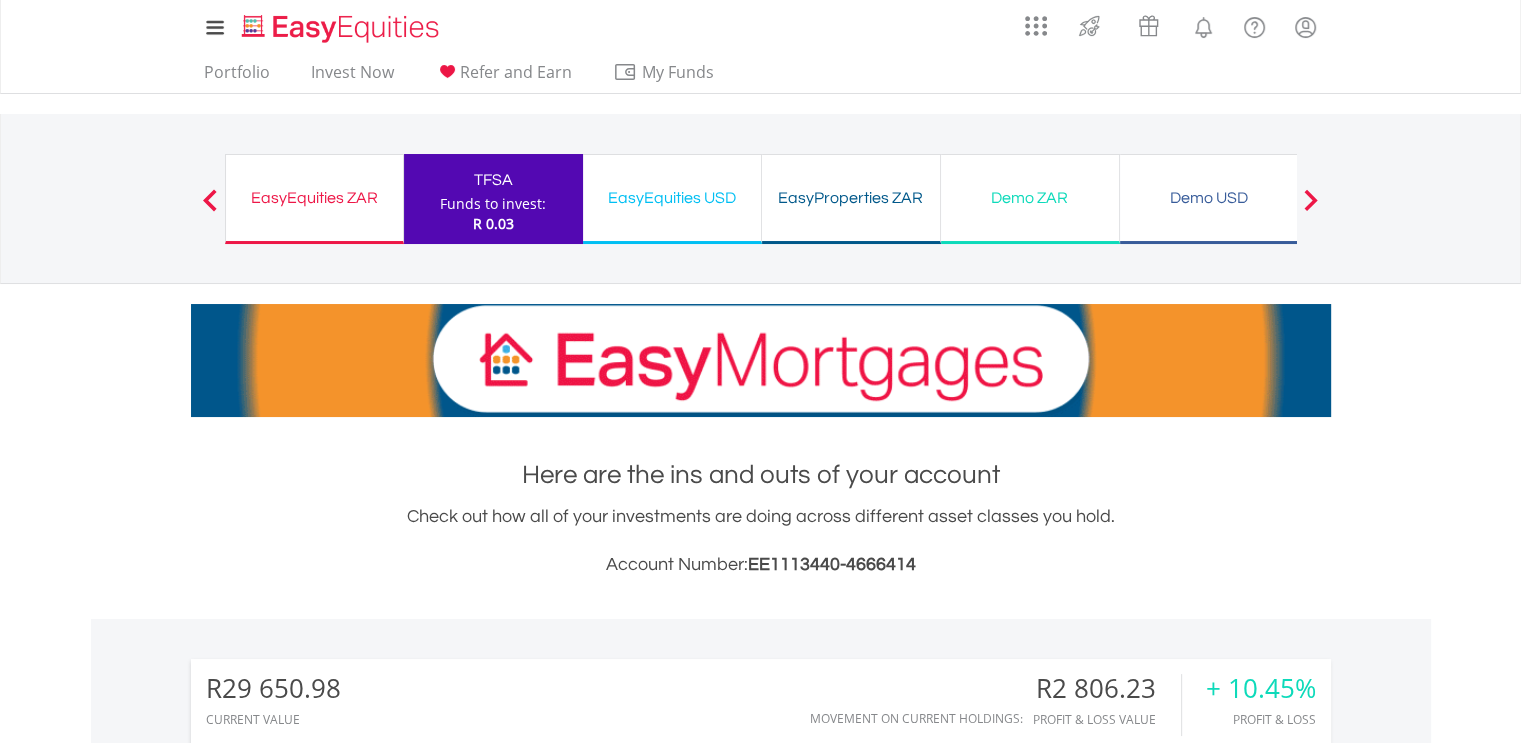 click on "EasyEquities USD
Funds to invest:
R 0.03" at bounding box center (672, 199) 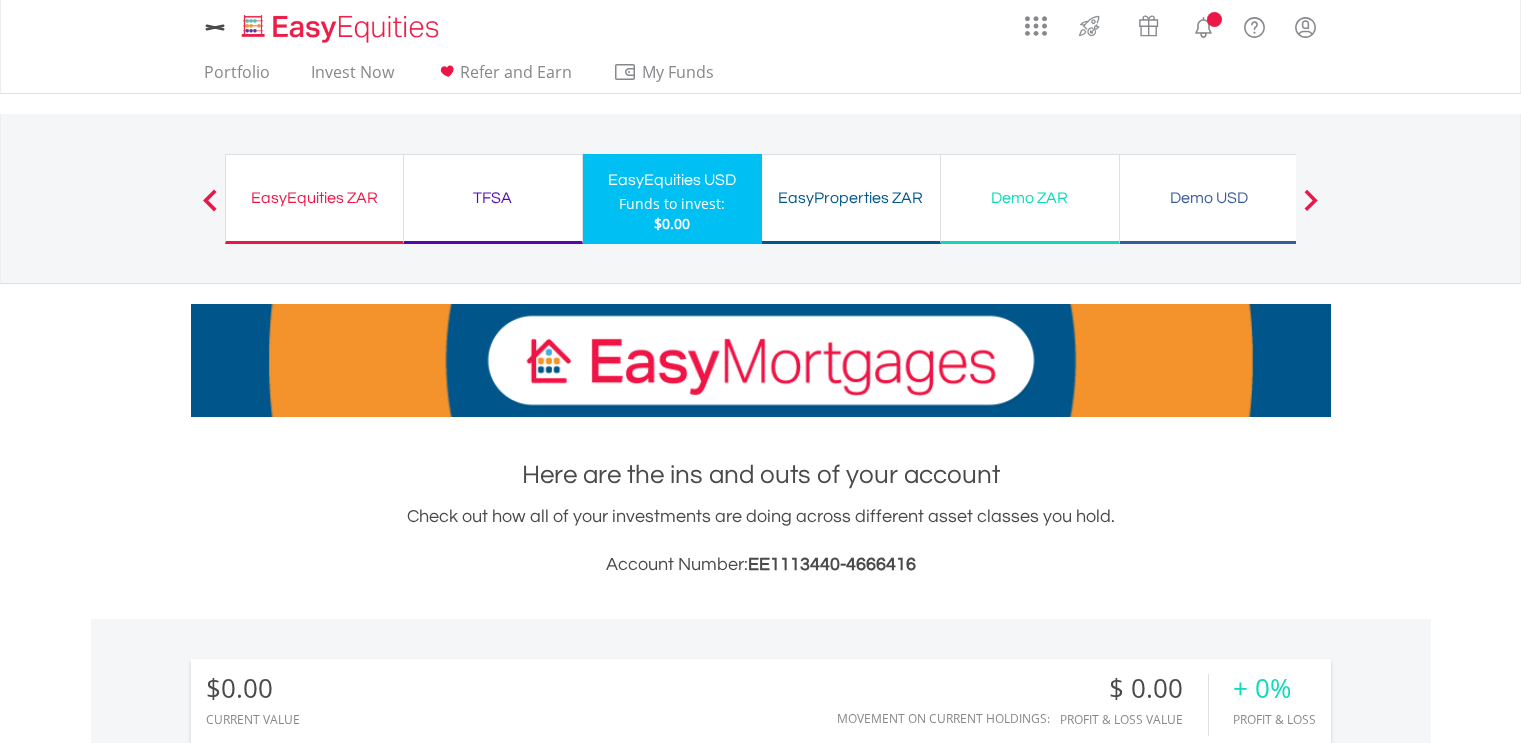scroll, scrollTop: 0, scrollLeft: 0, axis: both 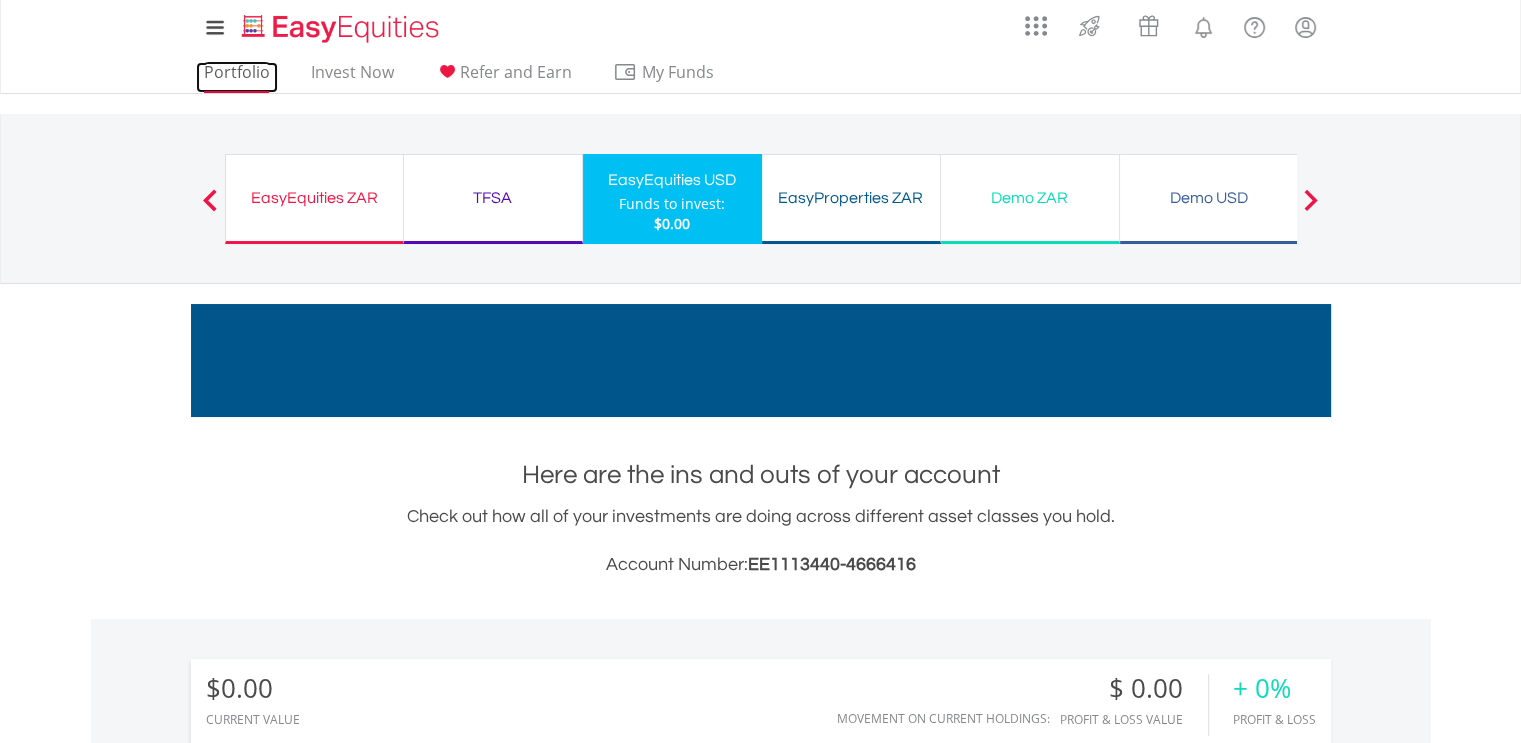 click on "Portfolio" at bounding box center (237, 77) 